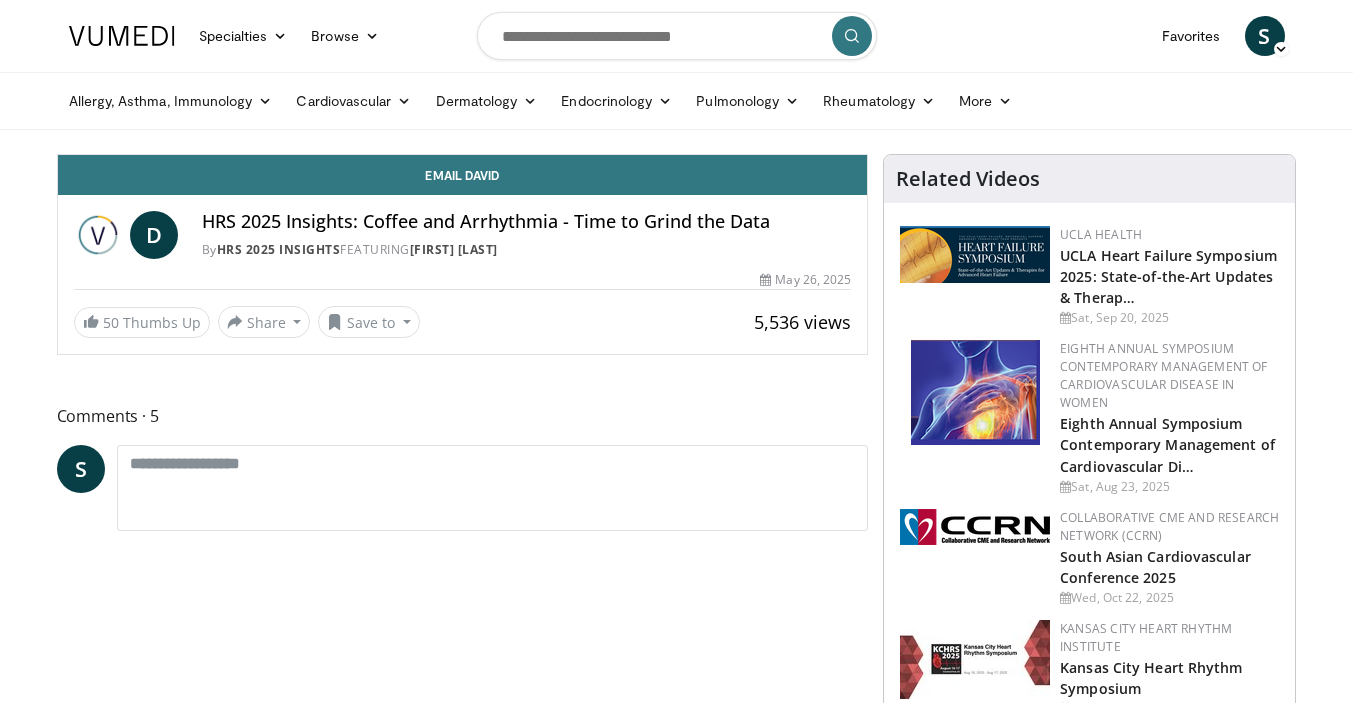 scroll, scrollTop: 0, scrollLeft: 0, axis: both 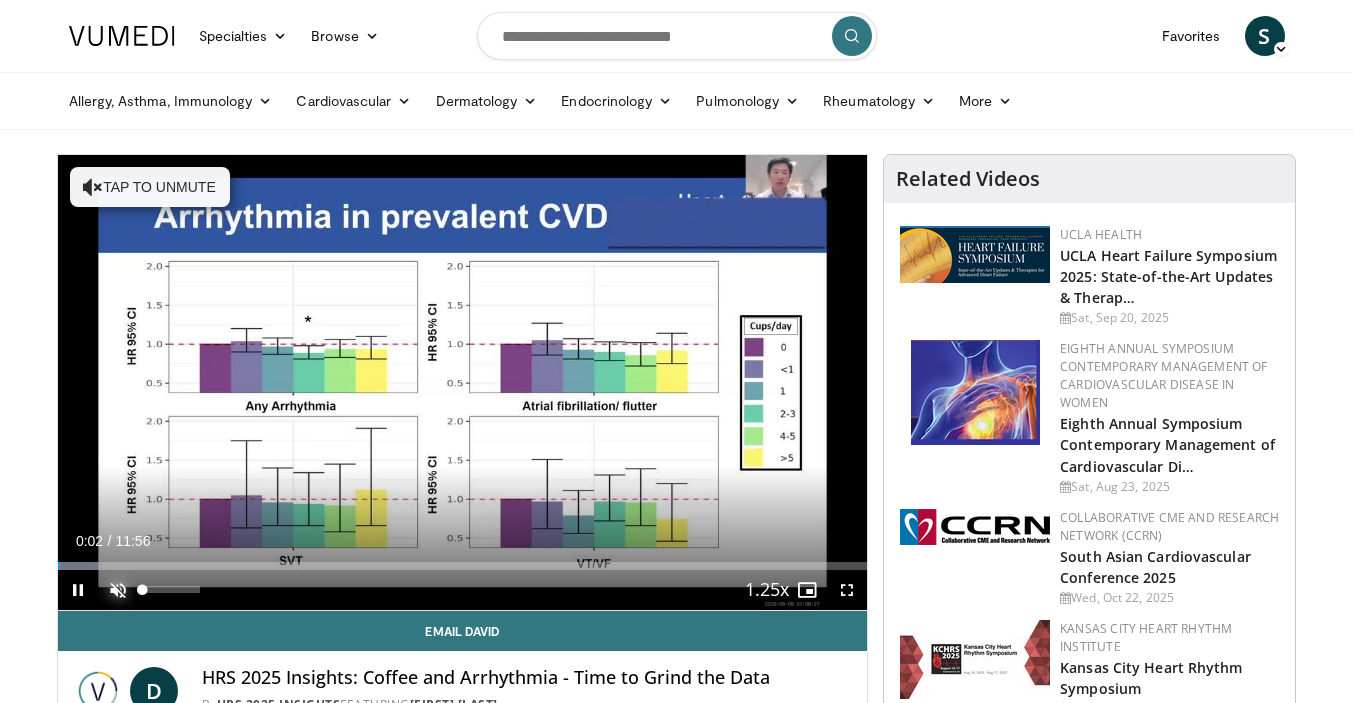click at bounding box center [118, 590] 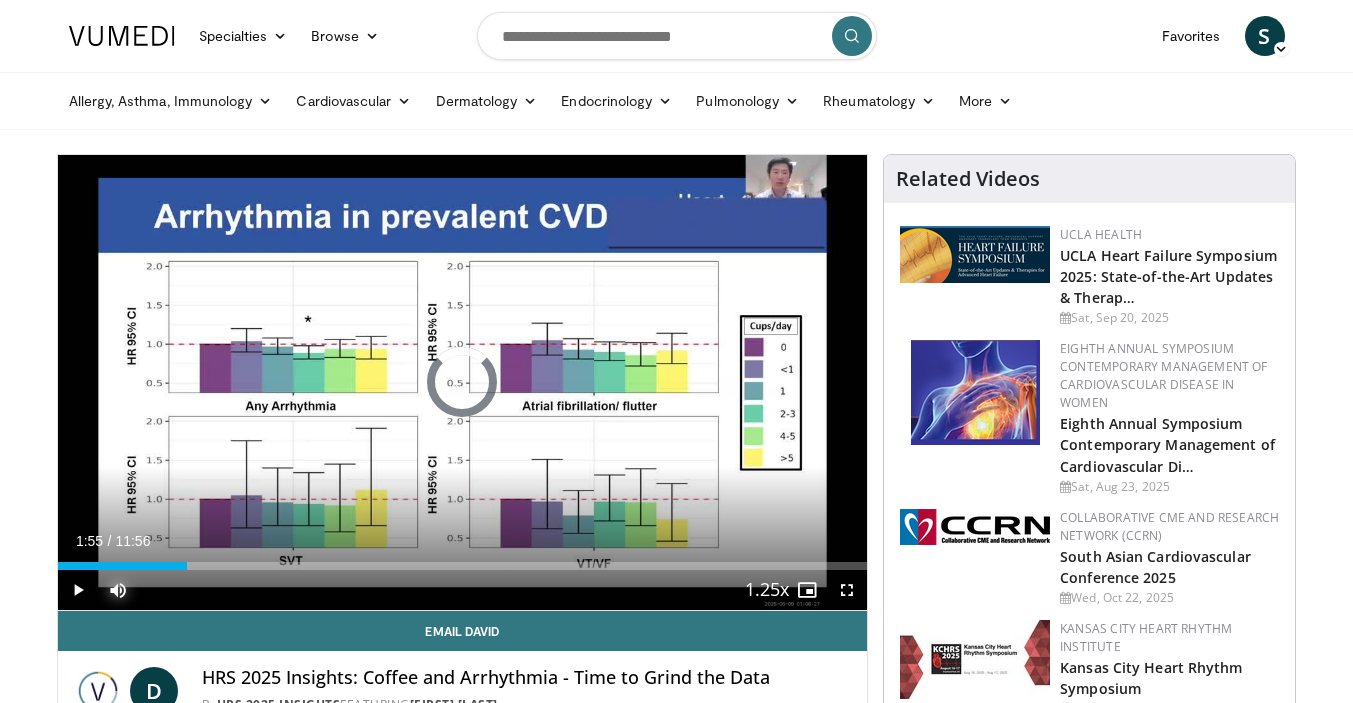 click on "Loaded :  8.29% 01:55 01:55" at bounding box center (463, 566) 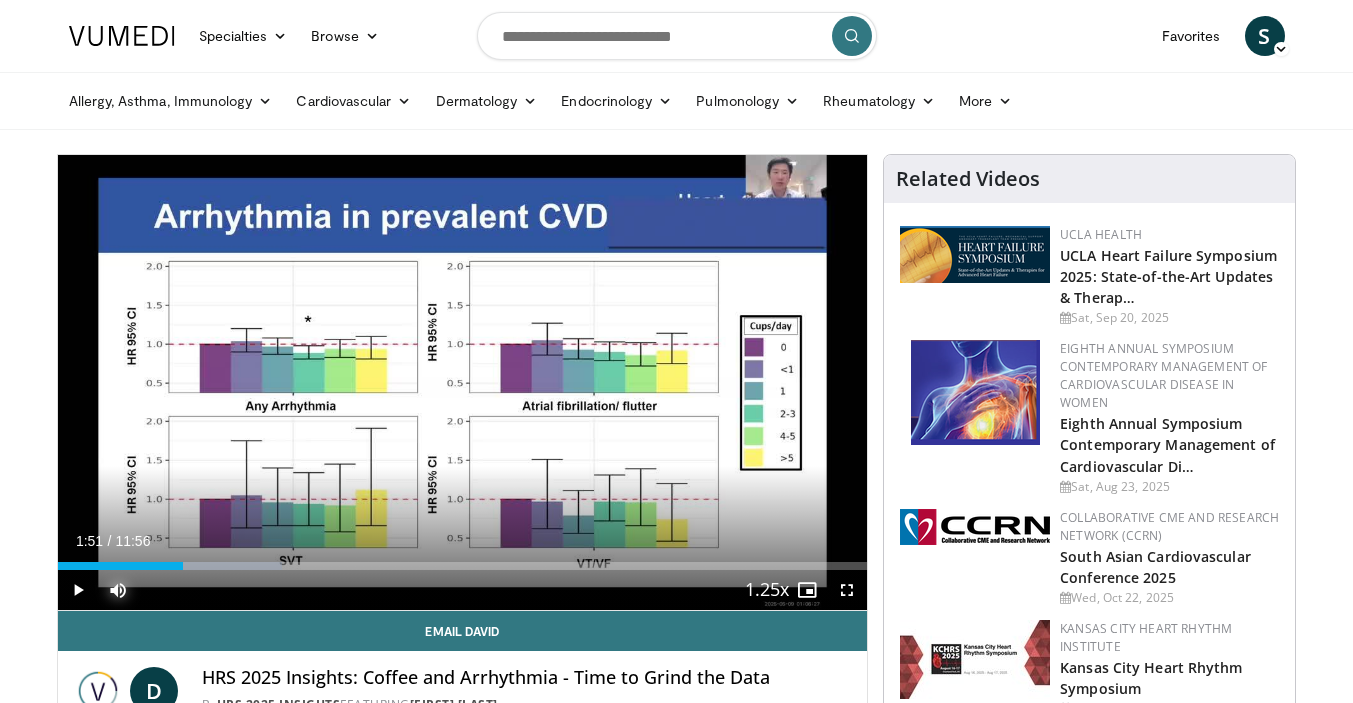 click on "Loaded :  27.67% 01:51 01:51" at bounding box center (463, 560) 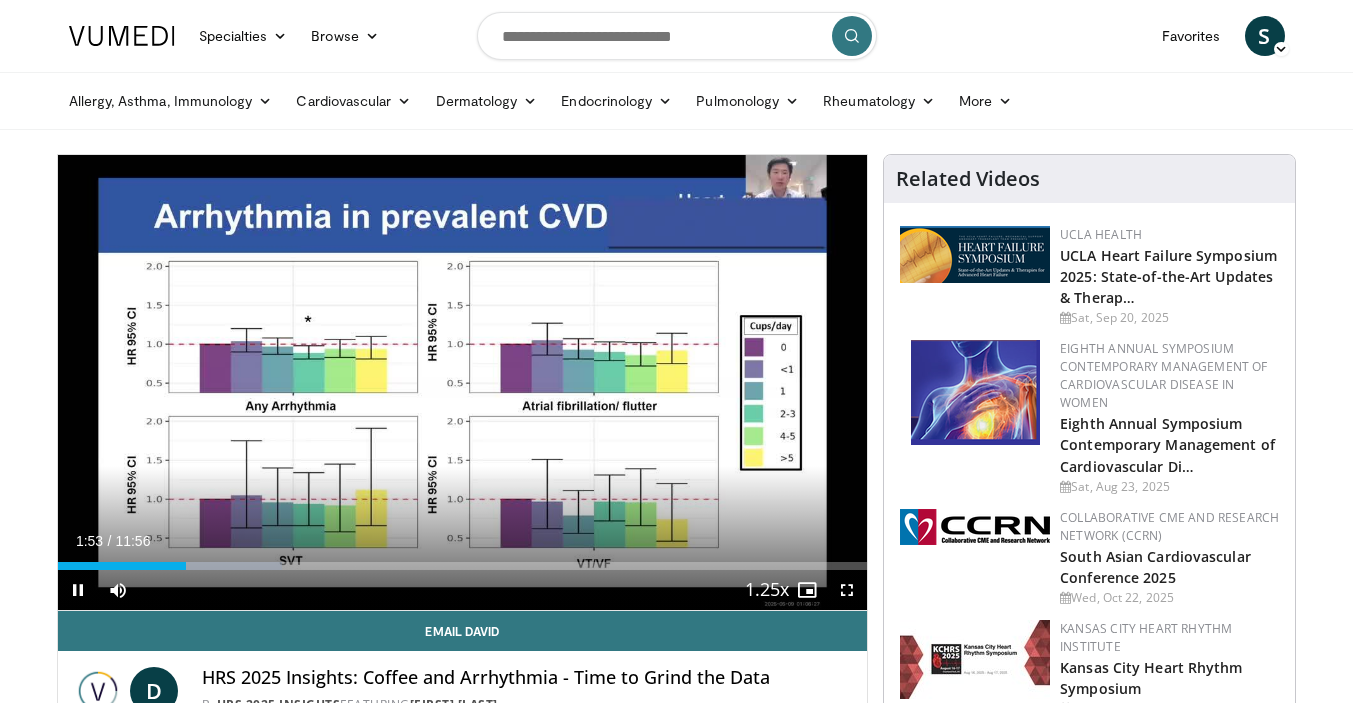 click on "10 seconds
Tap to unmute" at bounding box center [463, 382] 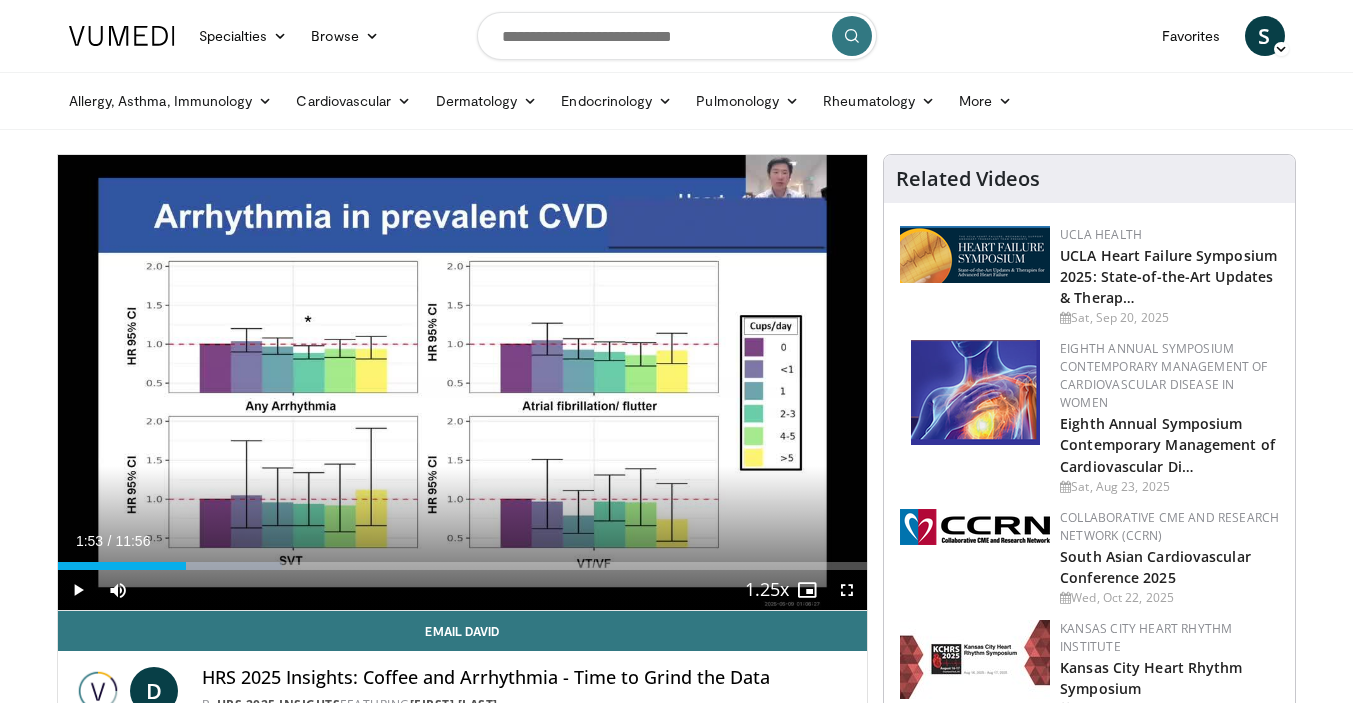 click on "10 seconds
Tap to unmute" at bounding box center [463, 382] 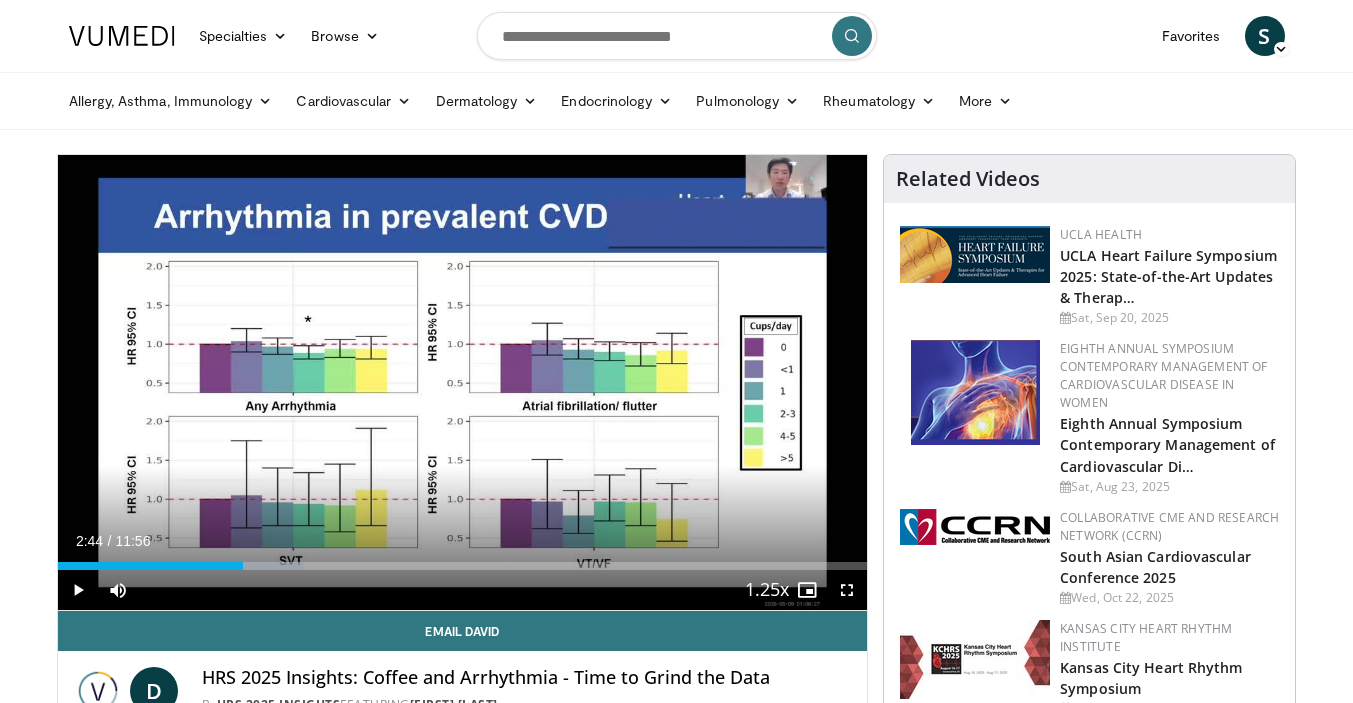 click on "Loaded :  30.44% 02:32 02:44" at bounding box center (463, 566) 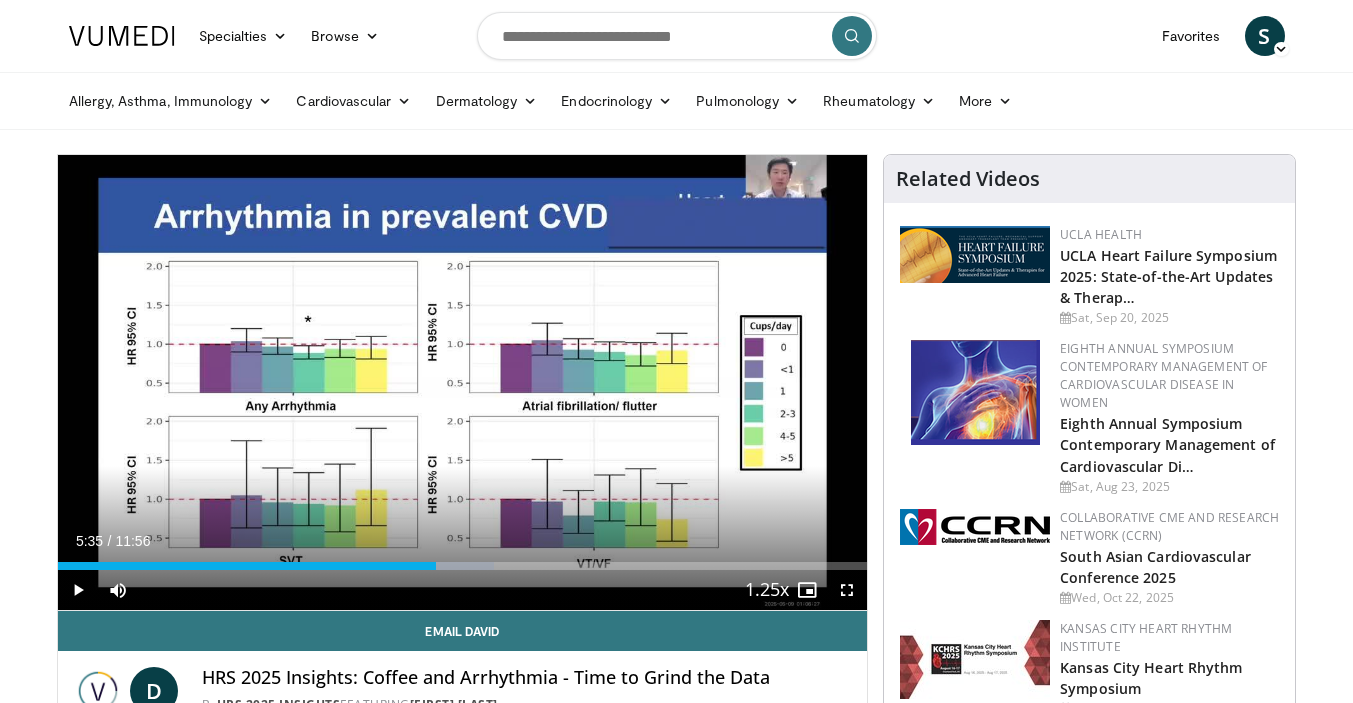 click at bounding box center (440, 566) 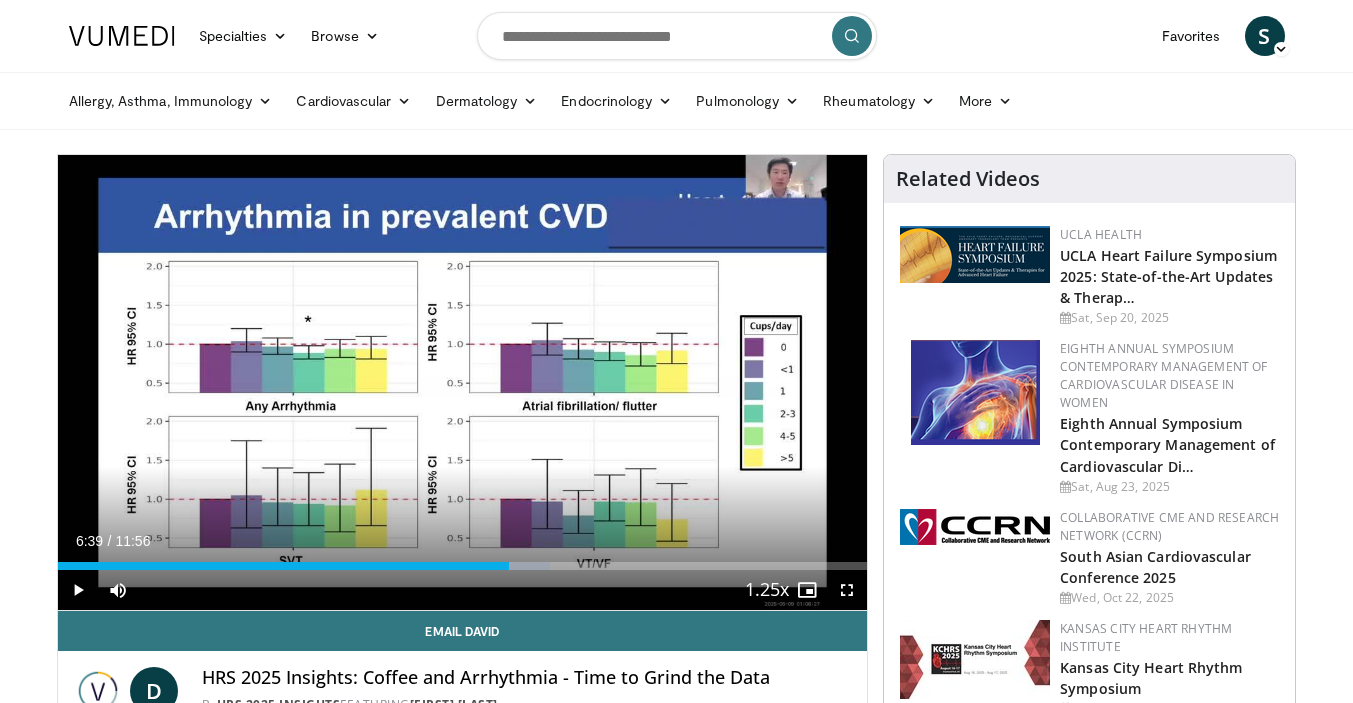 click on "Loaded :  60.89% 06:39 06:39" at bounding box center (463, 560) 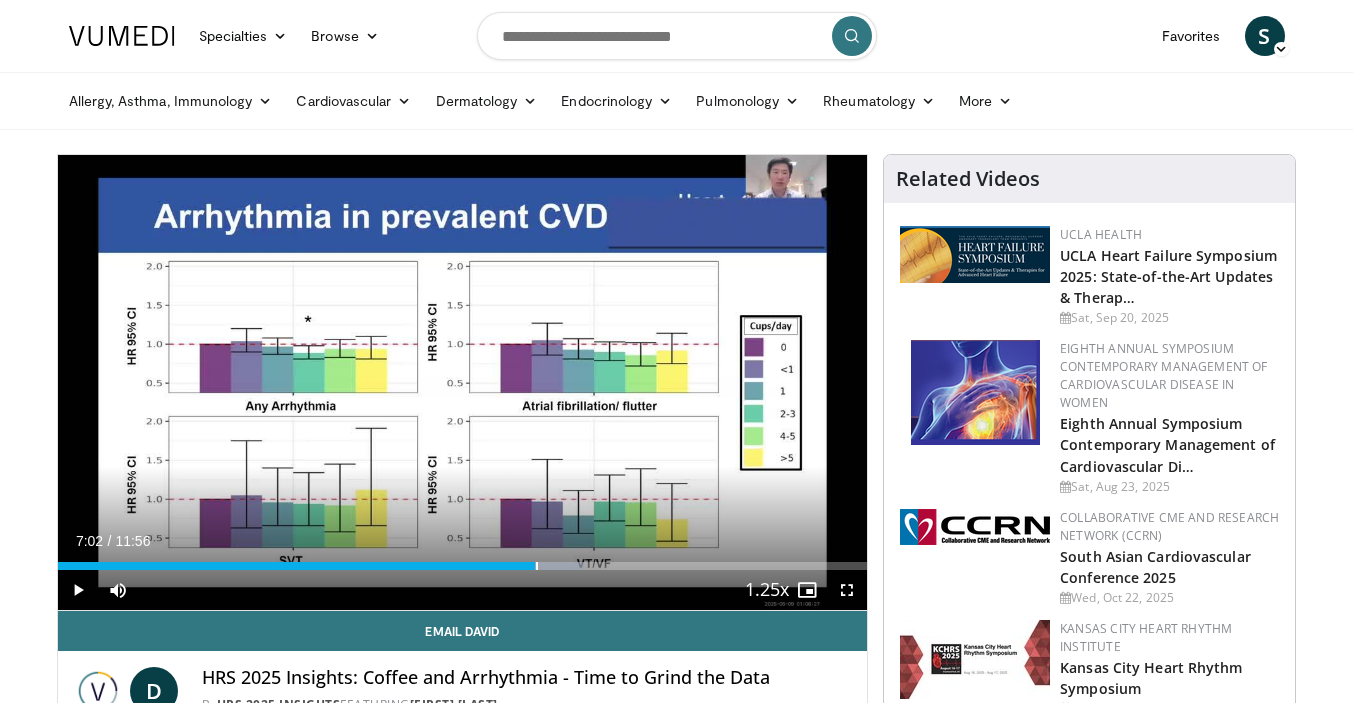 click on "Loaded :  65.04% 07:02 07:02" at bounding box center [463, 566] 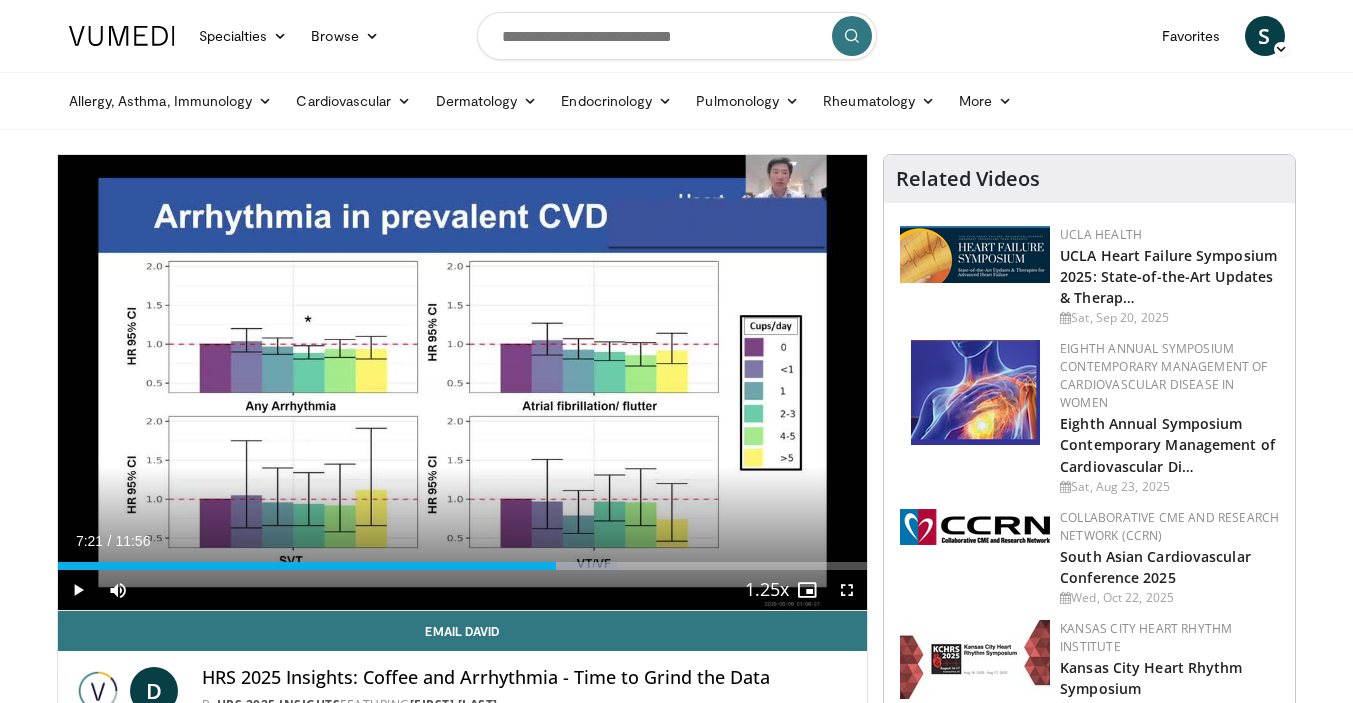 click on "Loaded :  69.19% 07:06 07:21" at bounding box center (463, 560) 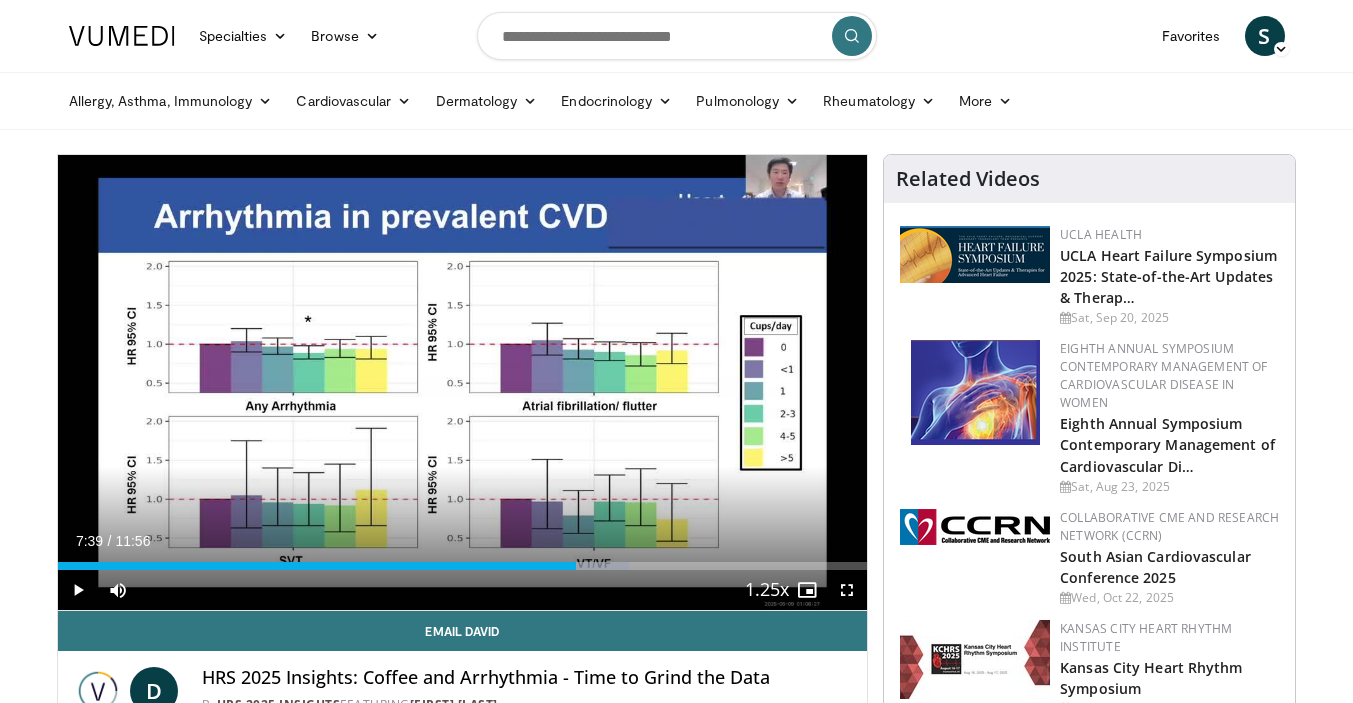 click at bounding box center (576, 566) 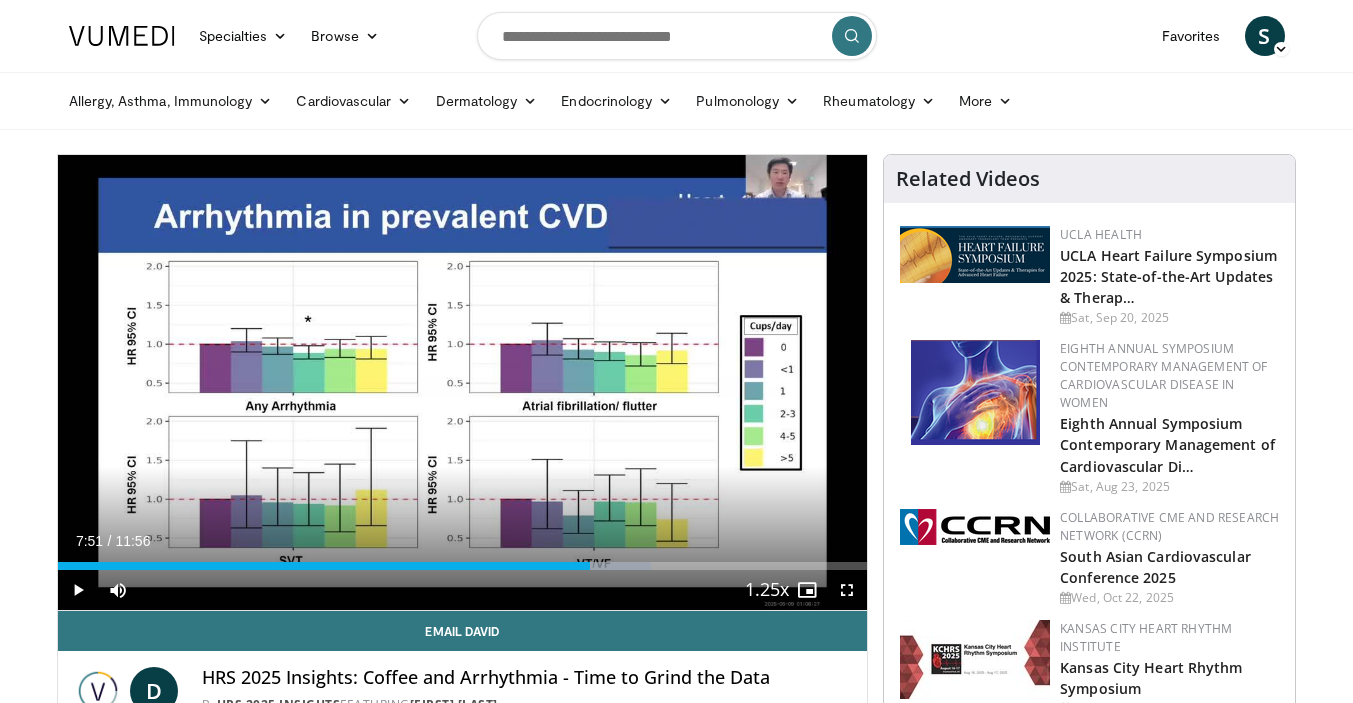 click at bounding box center (599, 566) 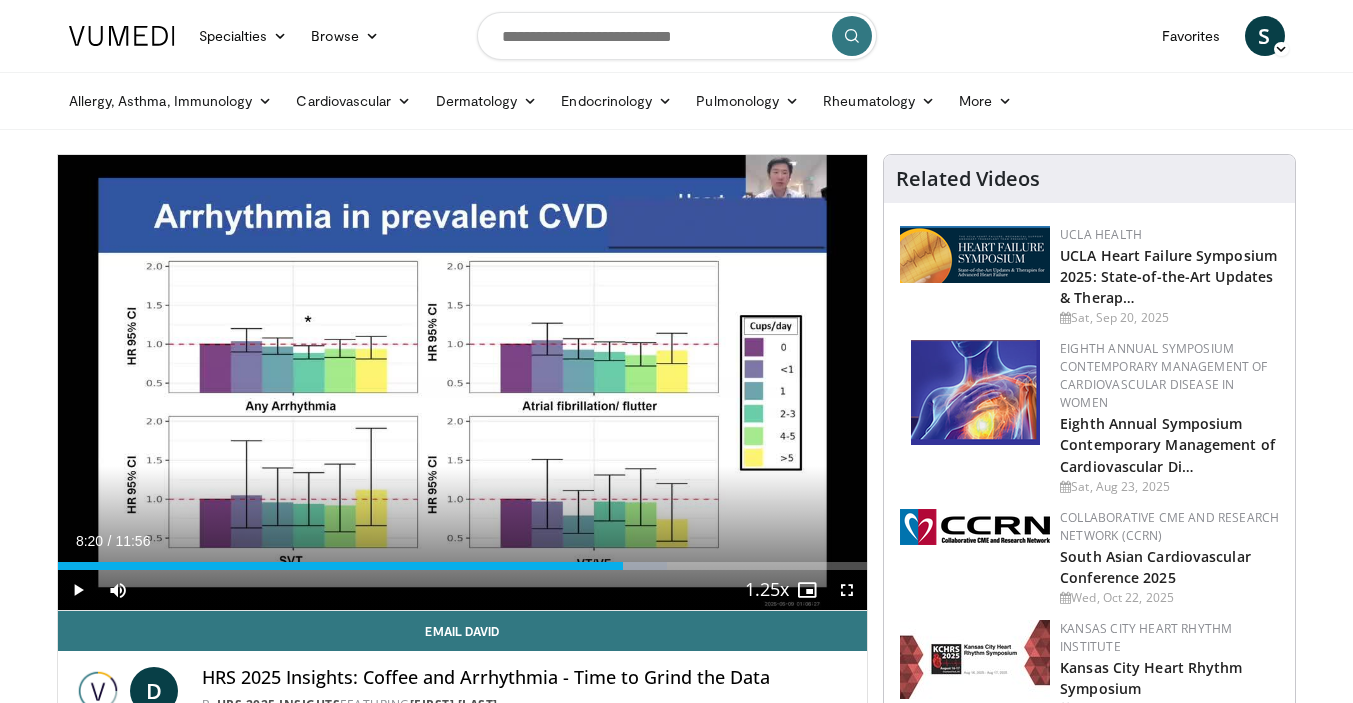 click on "Loaded :  75.34% 07:56 08:20" at bounding box center (463, 566) 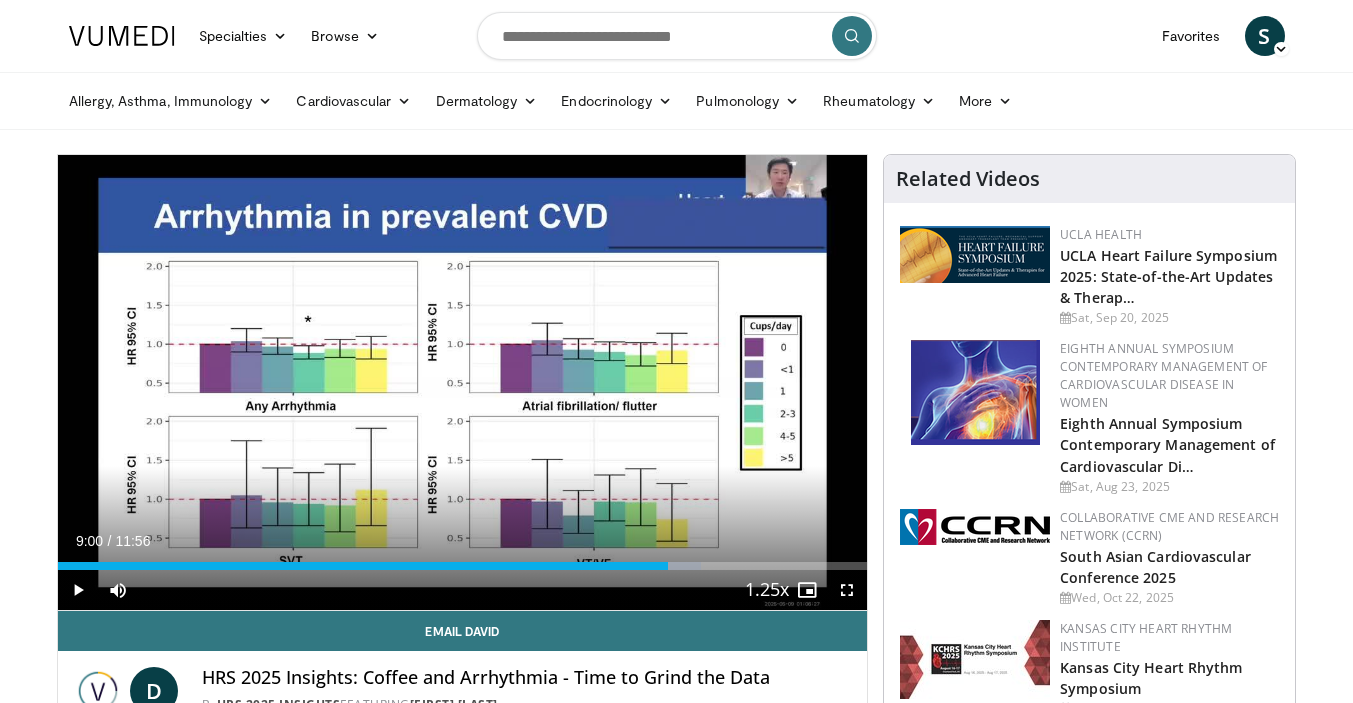 click at bounding box center (648, 566) 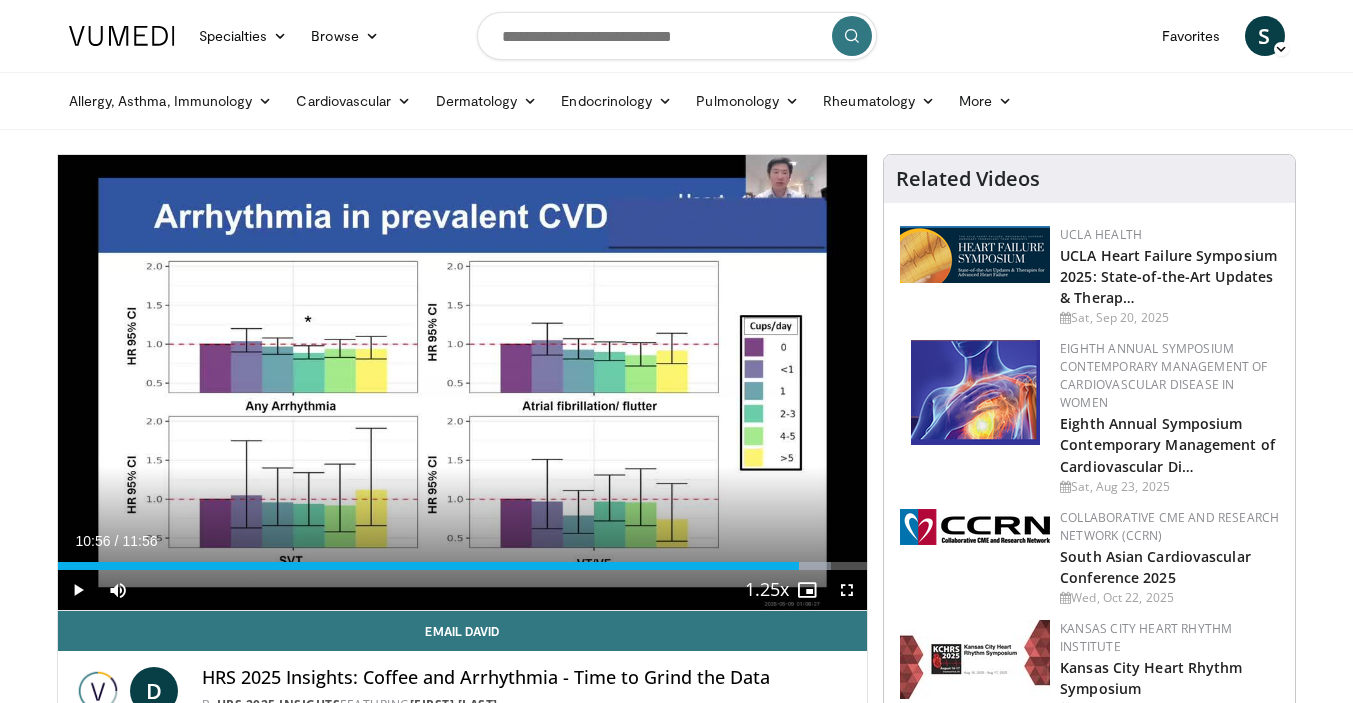 click on "Loaded :  95.49% 10:56 10:58" at bounding box center [463, 566] 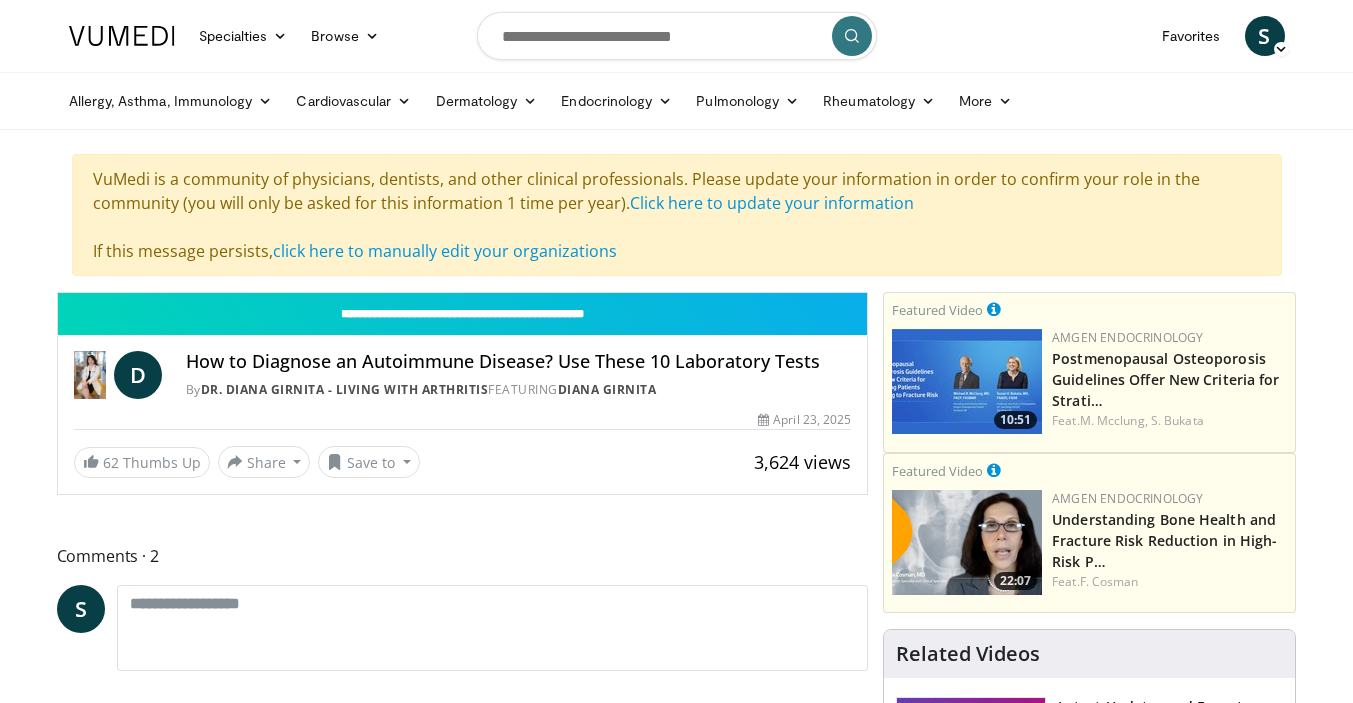 scroll, scrollTop: 0, scrollLeft: 0, axis: both 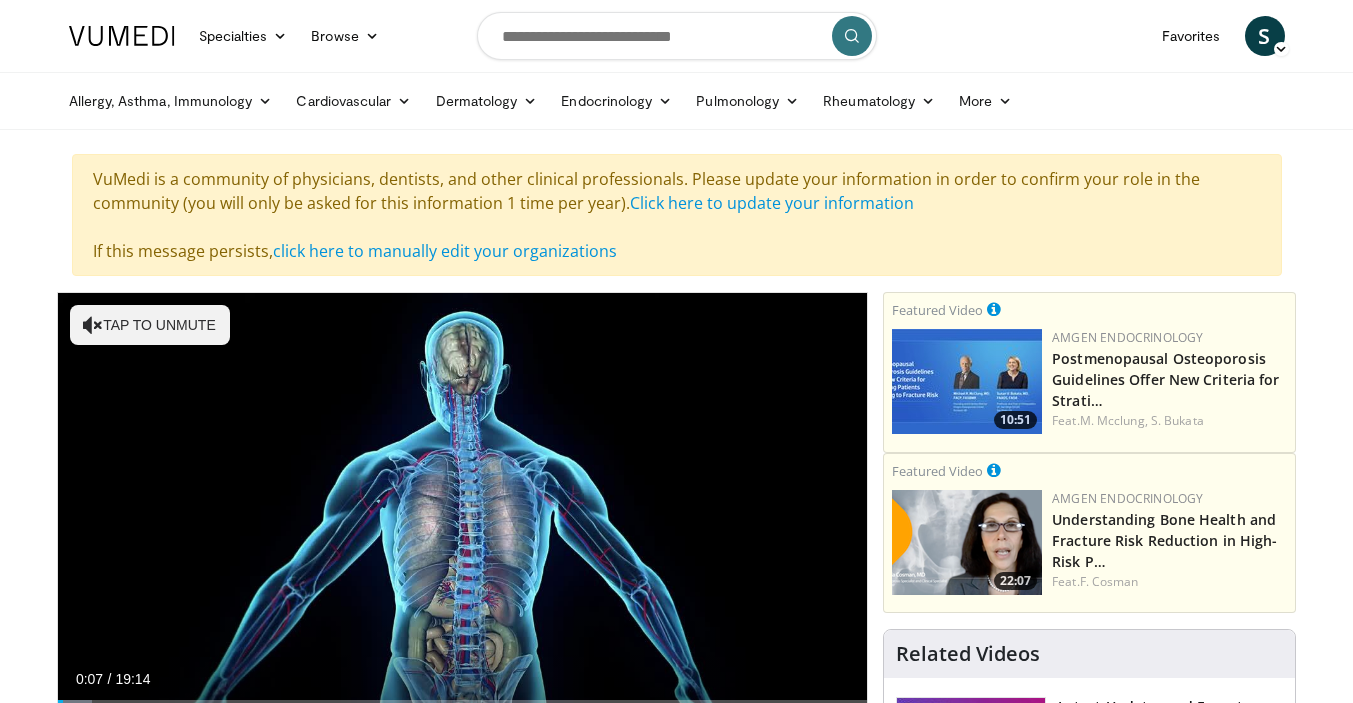 click on "Tap to unmute" at bounding box center (150, 325) 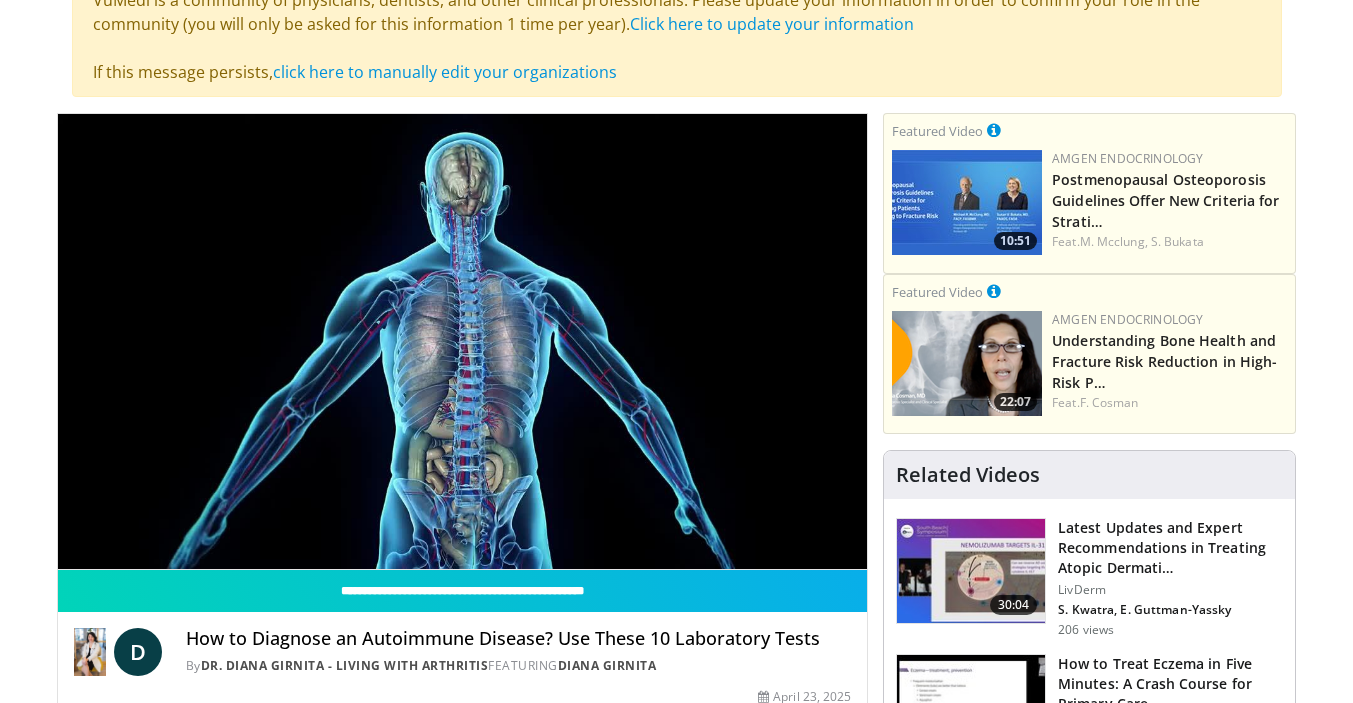 scroll, scrollTop: 200, scrollLeft: 0, axis: vertical 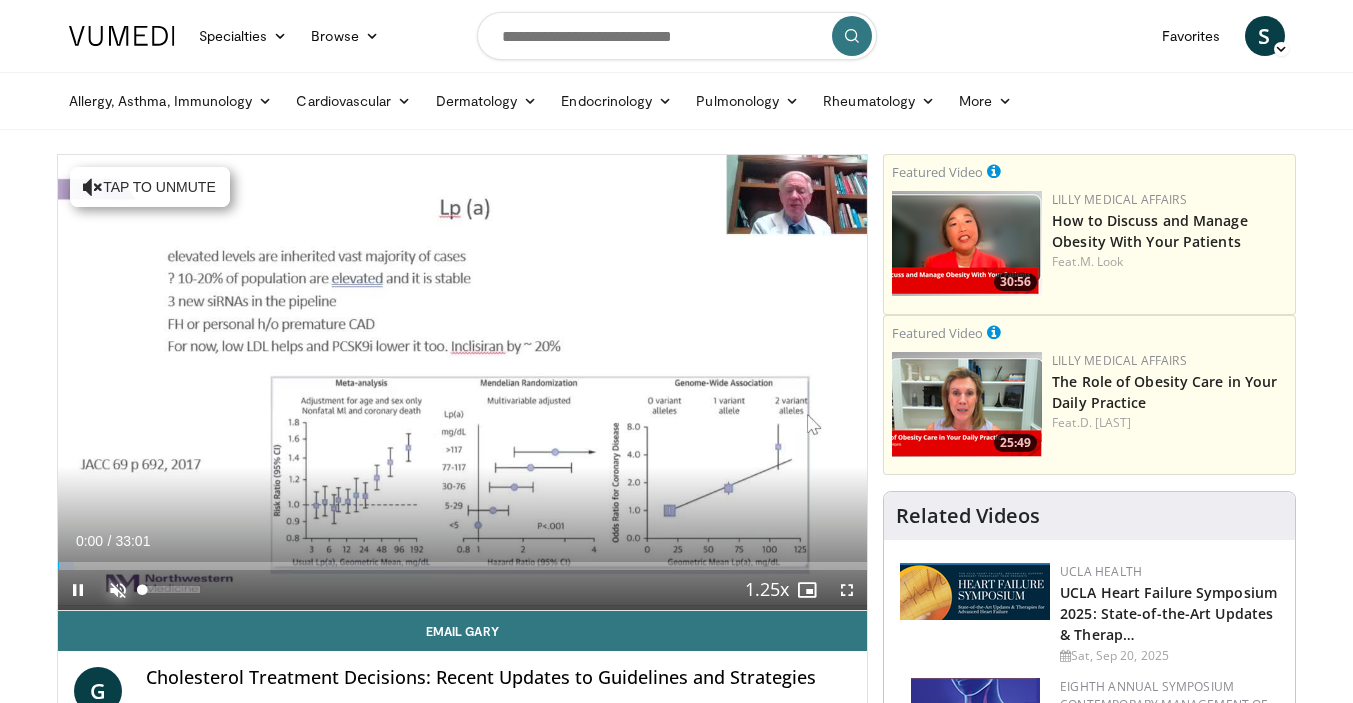 click at bounding box center (118, 590) 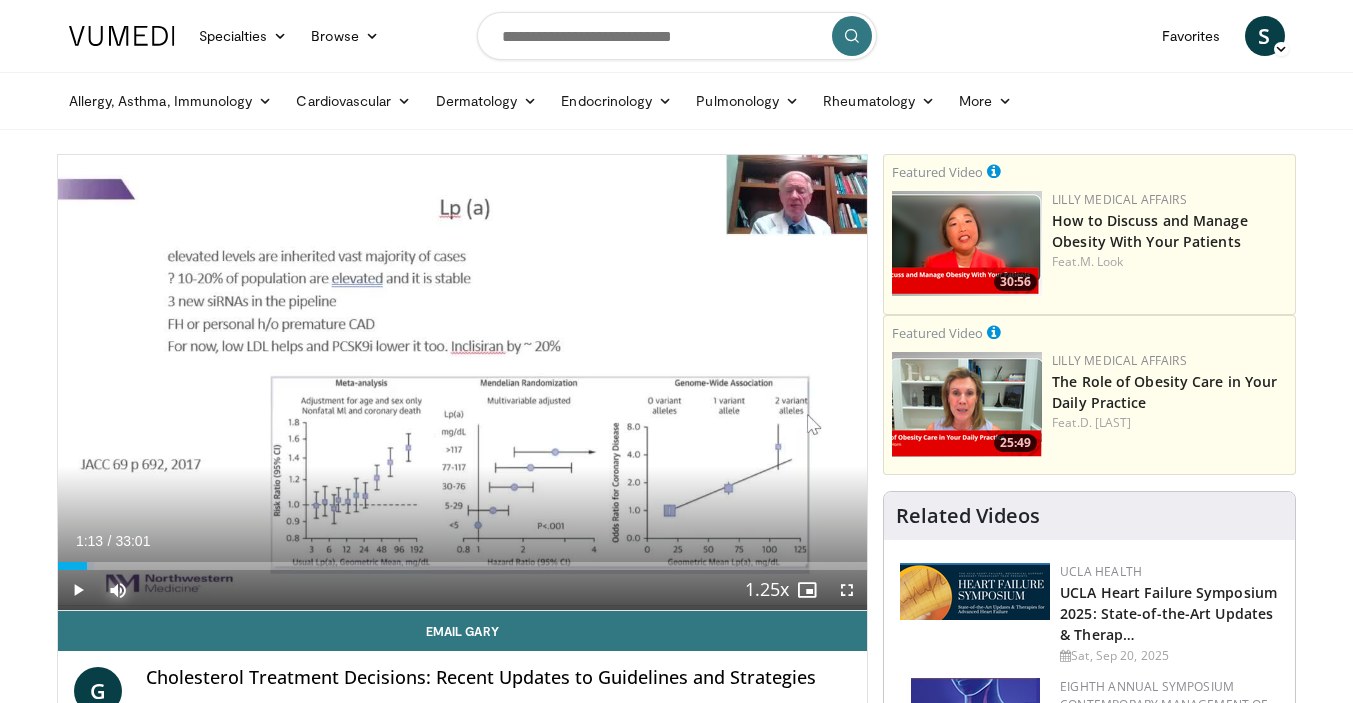click at bounding box center [76, 566] 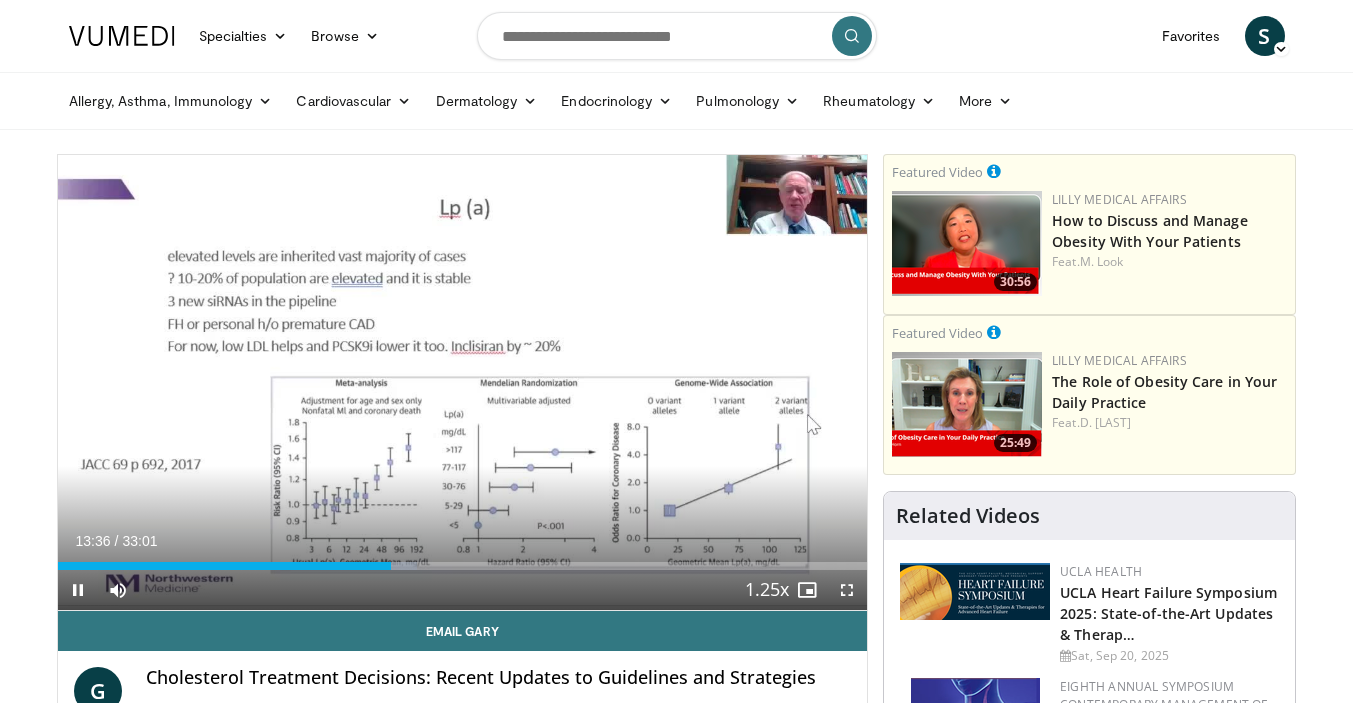 click at bounding box center (462, 382) 